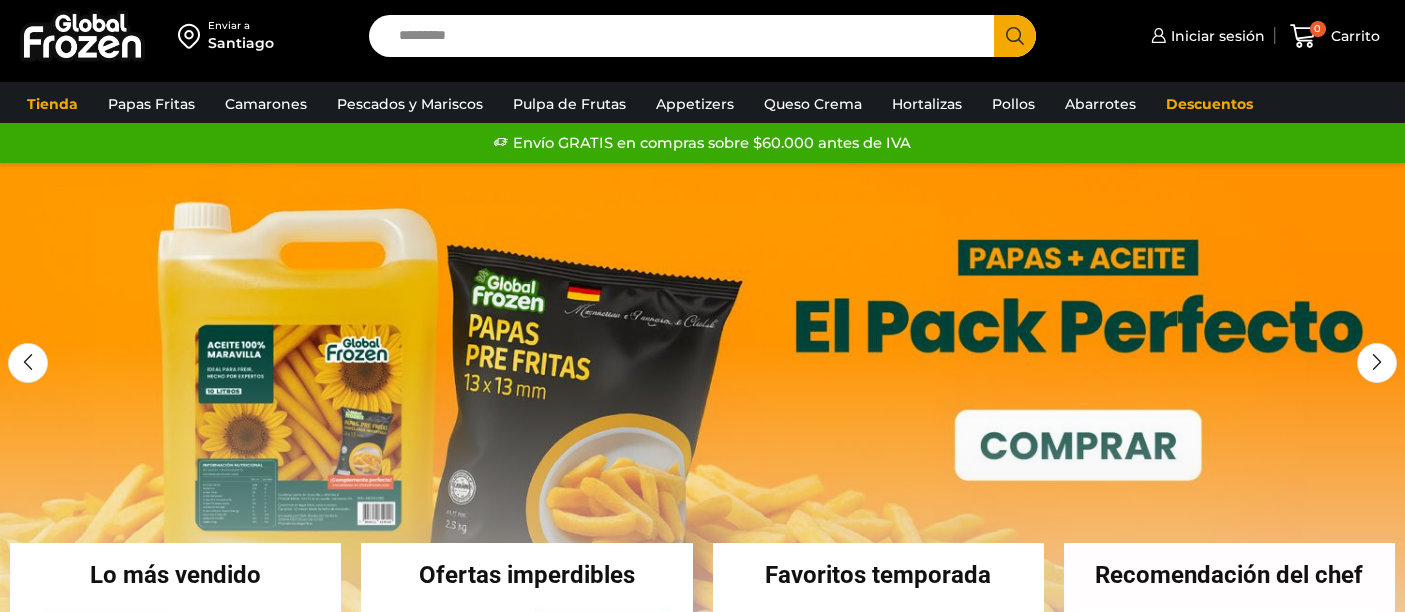 click on "Search input" at bounding box center [687, 36] 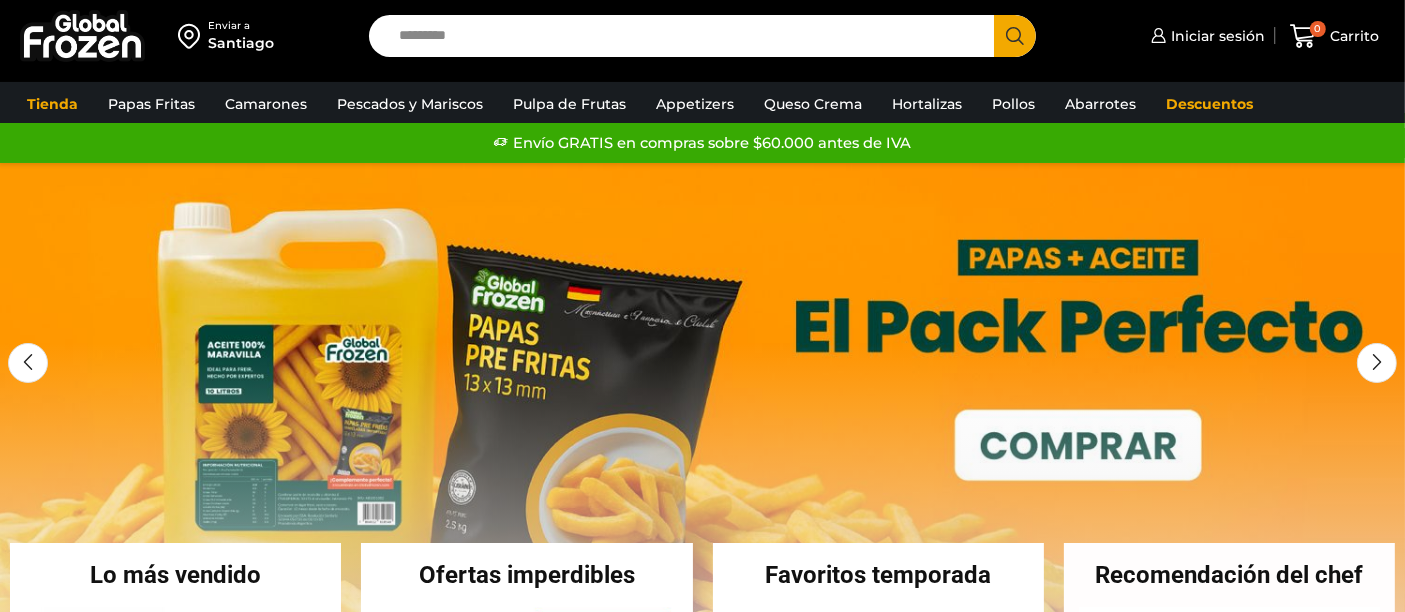 scroll, scrollTop: 0, scrollLeft: 0, axis: both 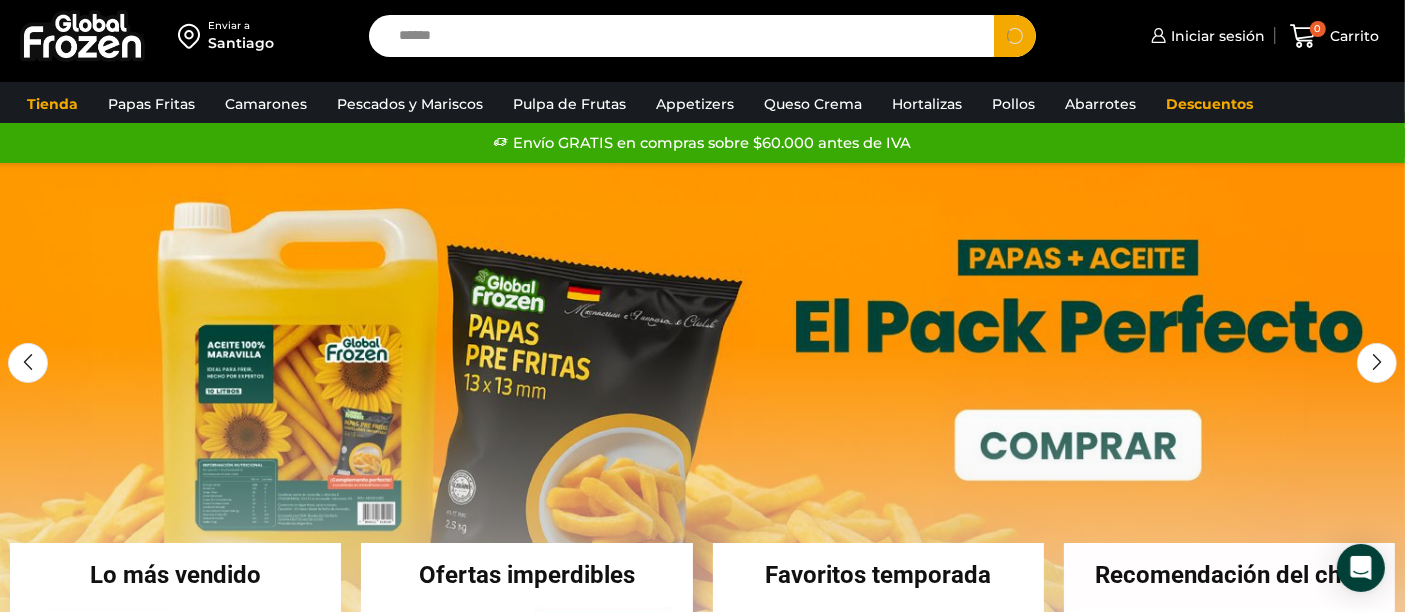 type on "******" 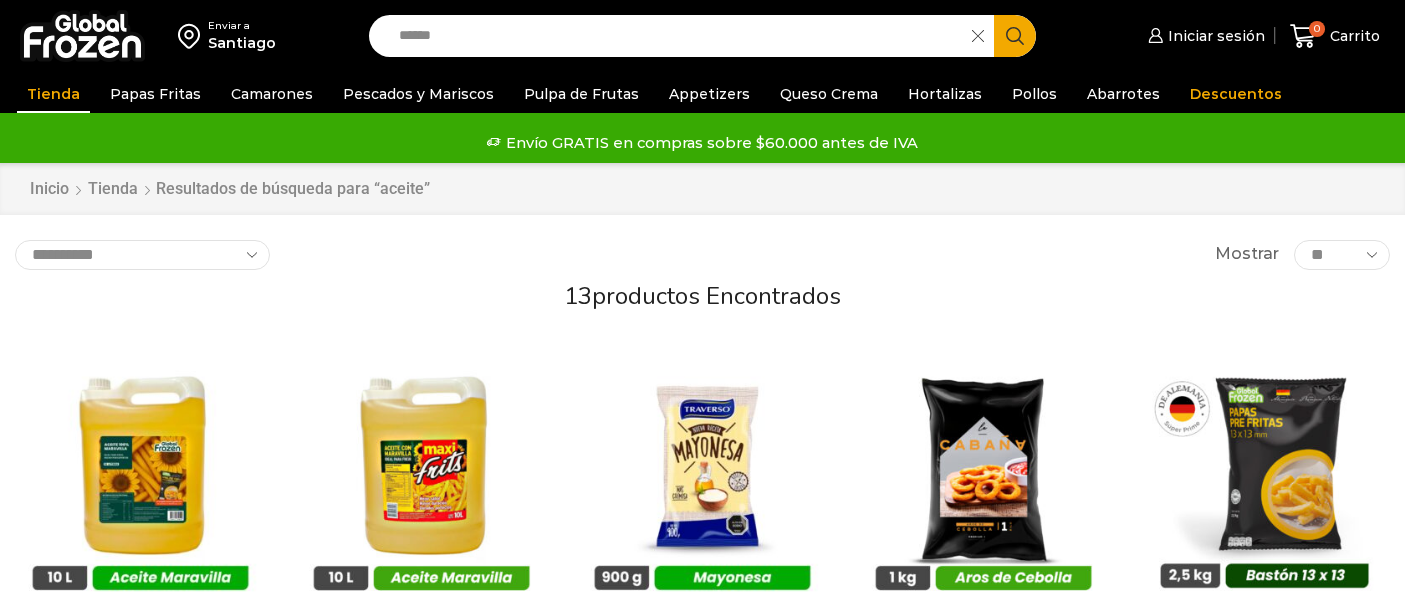 scroll, scrollTop: 0, scrollLeft: 0, axis: both 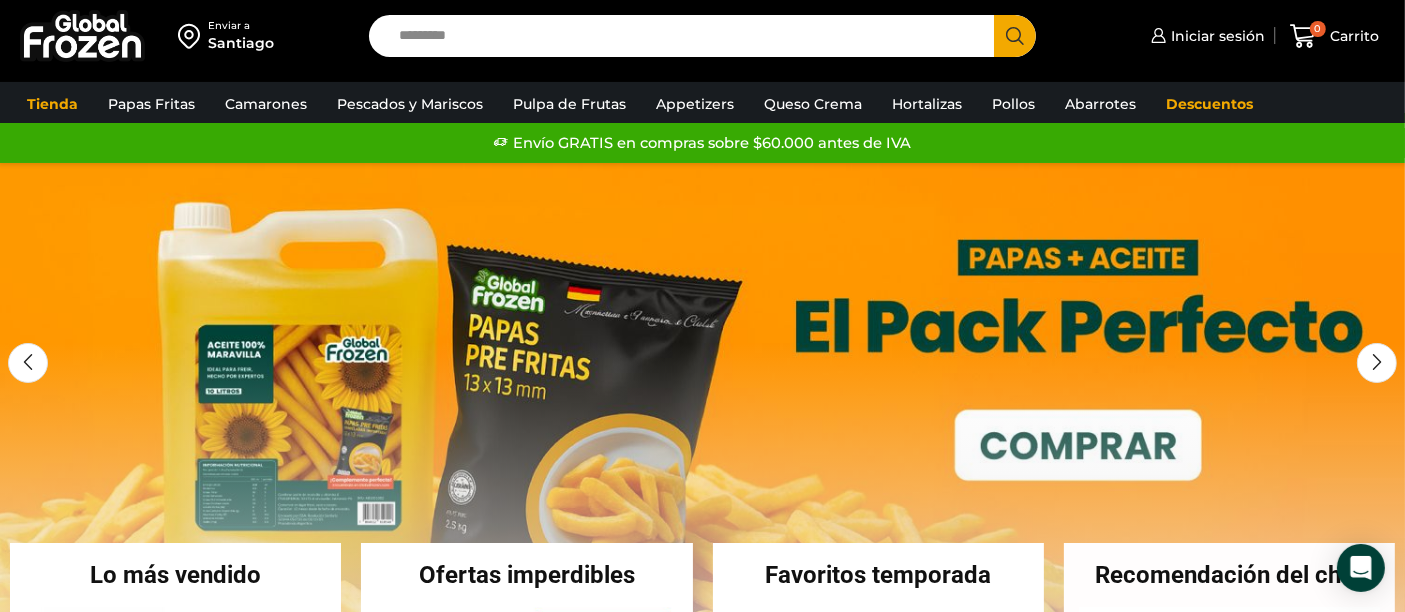 click on "Search input" at bounding box center (687, 36) 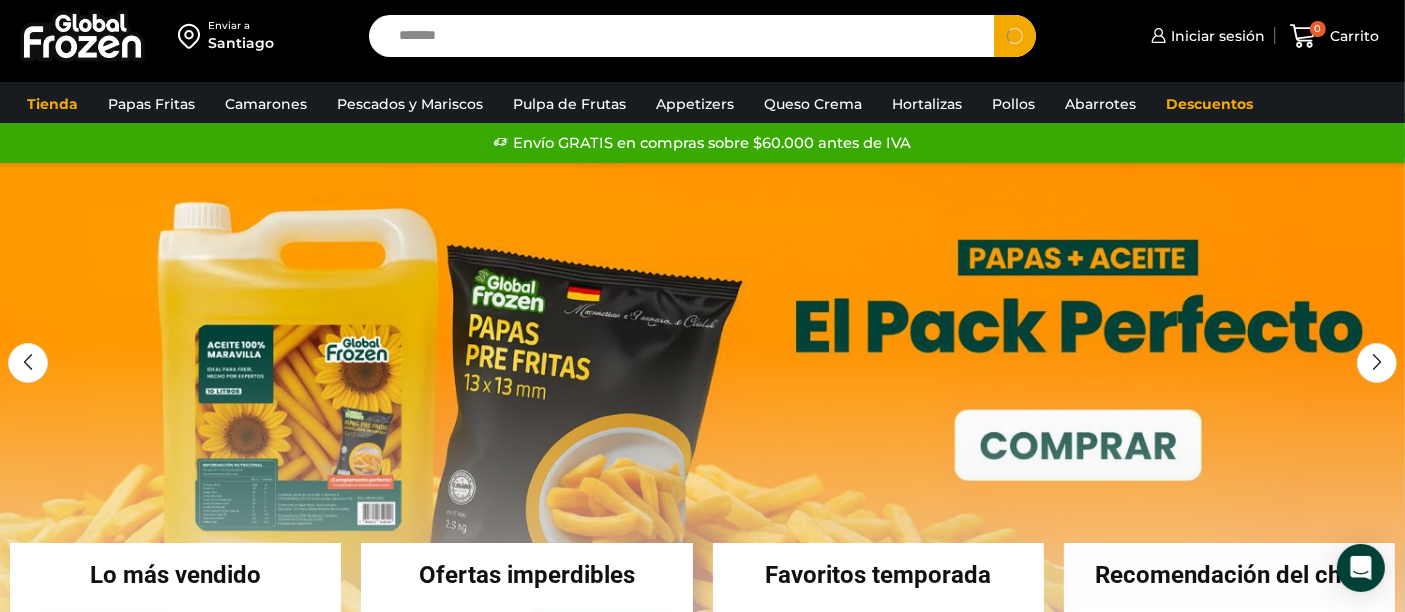 type on "*******" 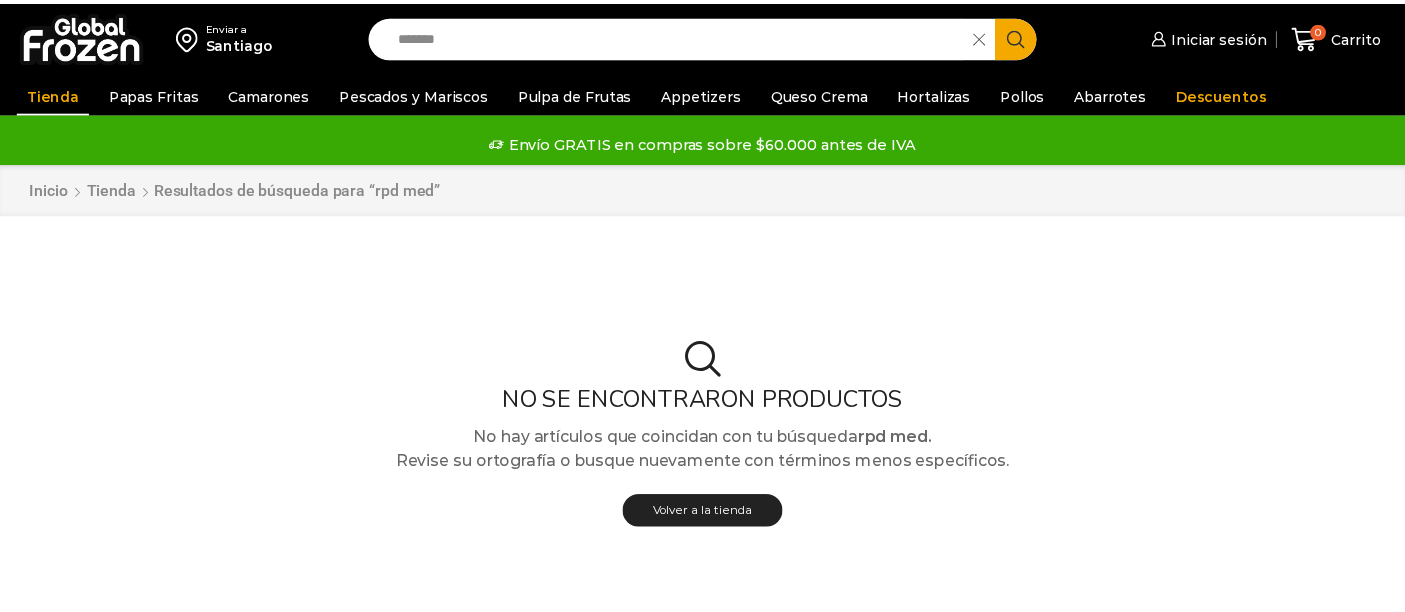 scroll, scrollTop: 0, scrollLeft: 0, axis: both 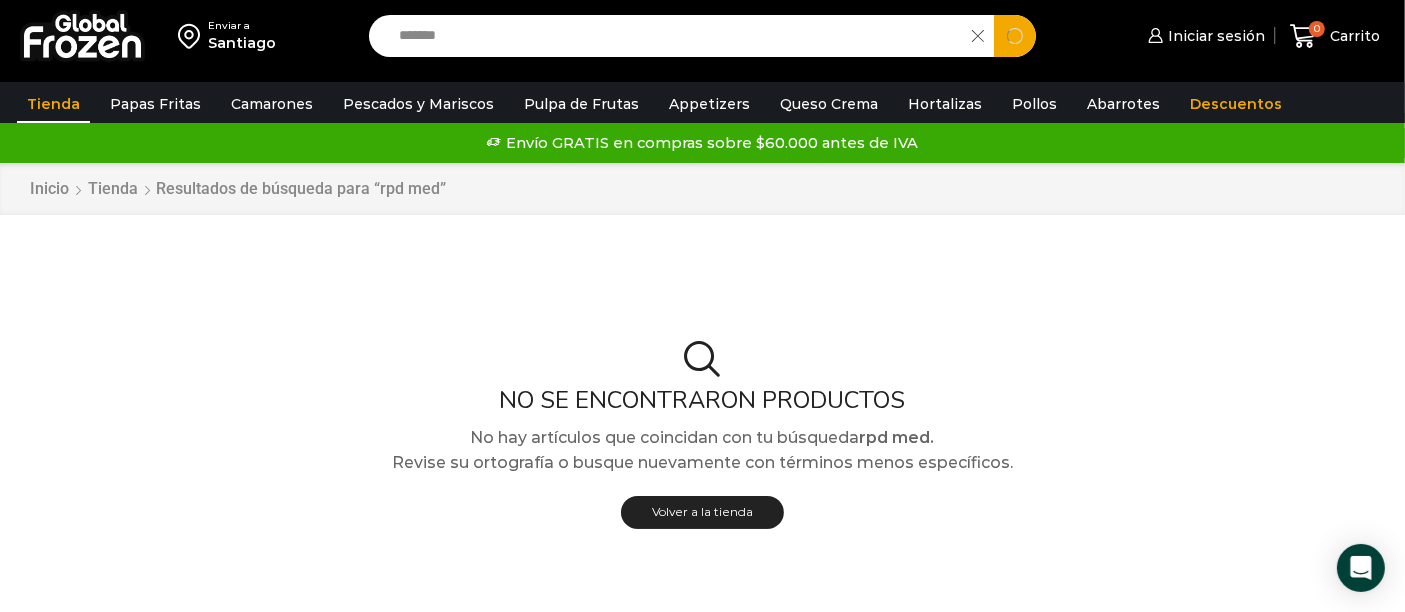 click on "*******" at bounding box center [676, 36] 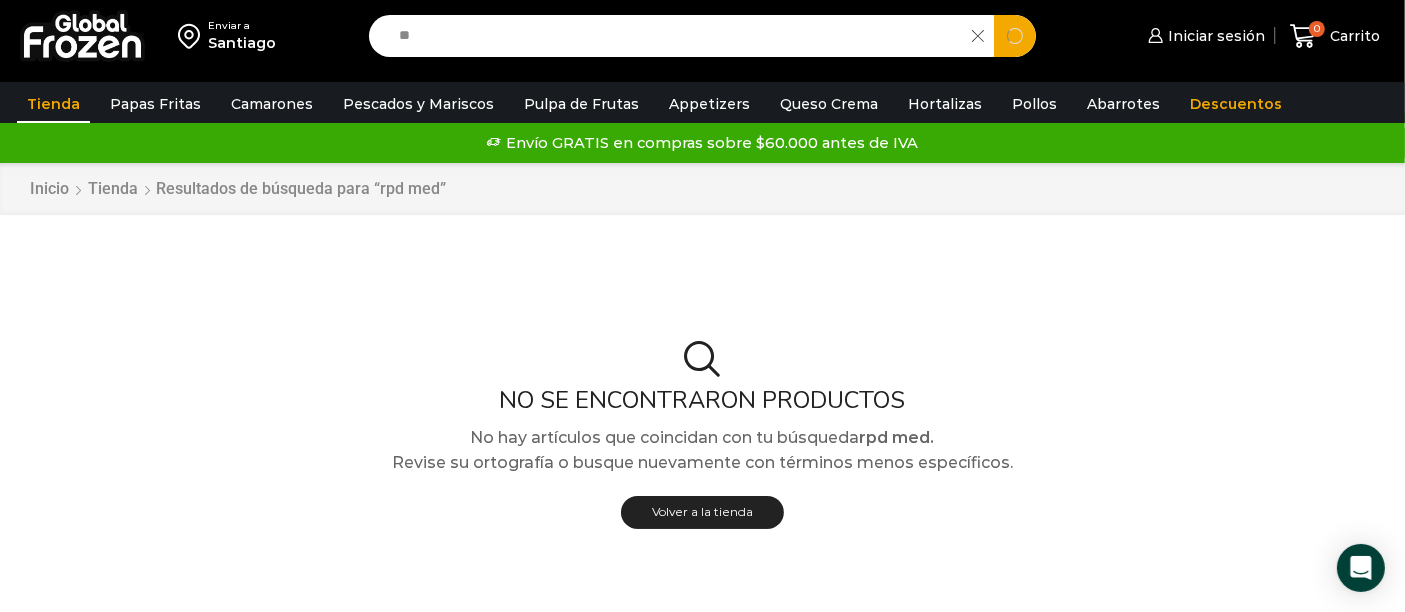 type on "*" 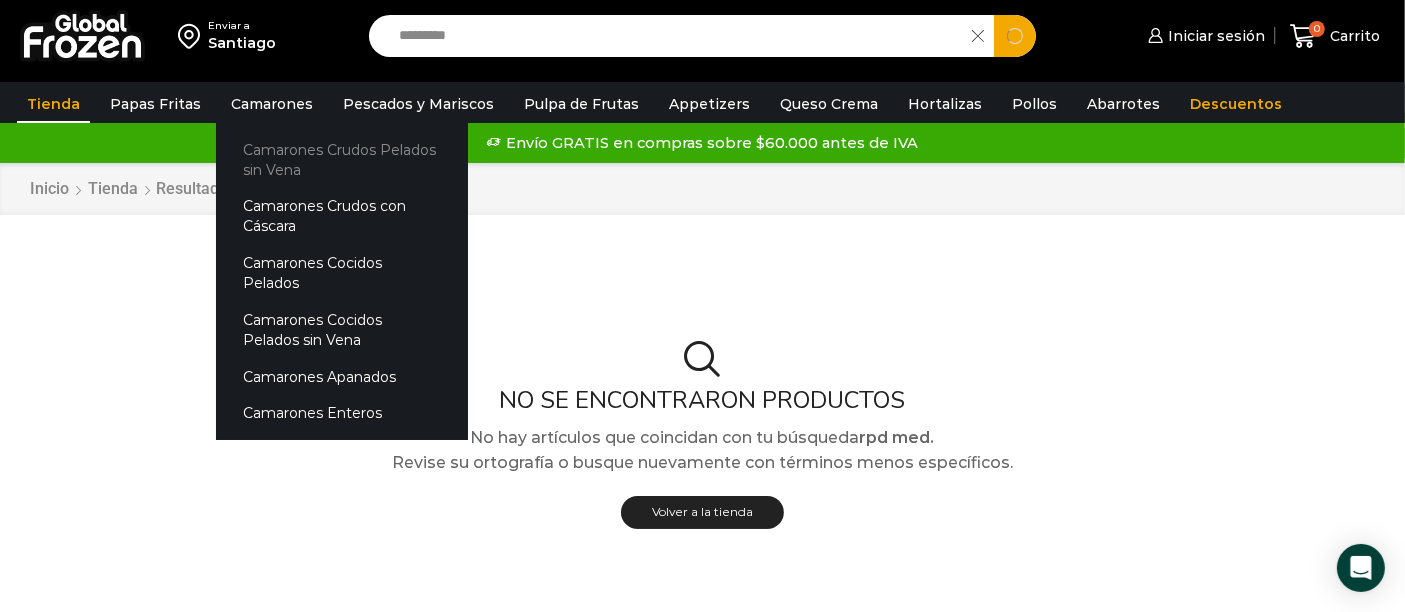 type on "*********" 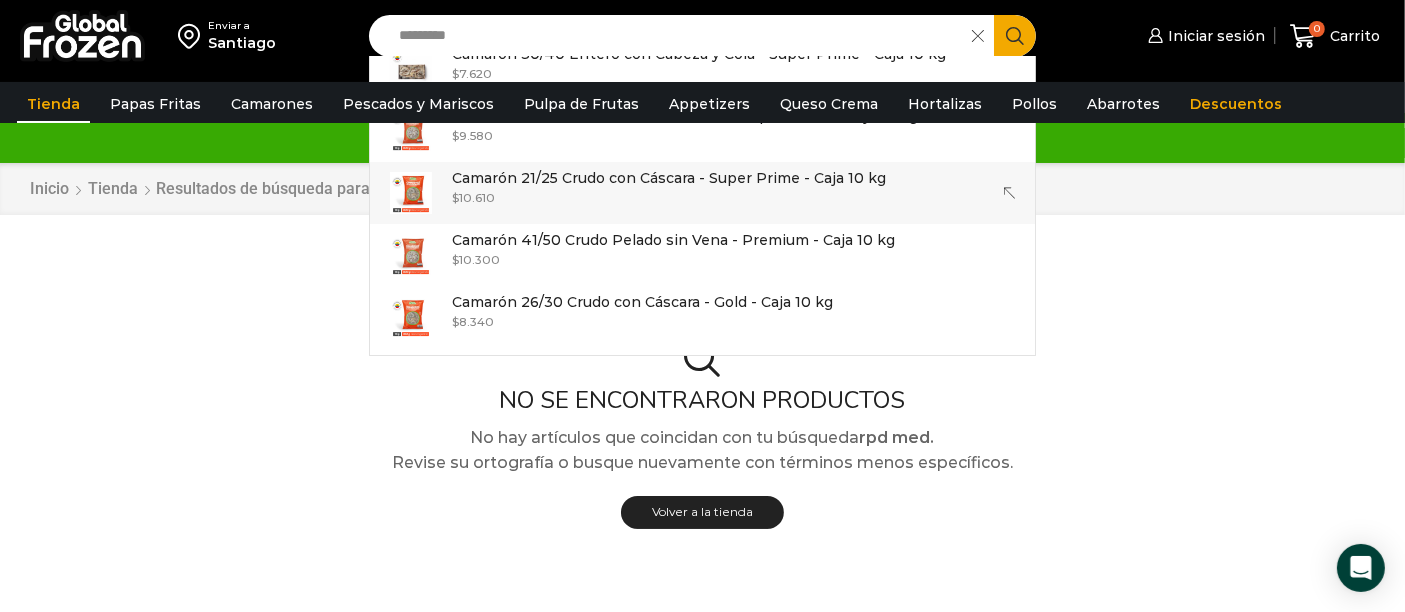 scroll, scrollTop: 167, scrollLeft: 0, axis: vertical 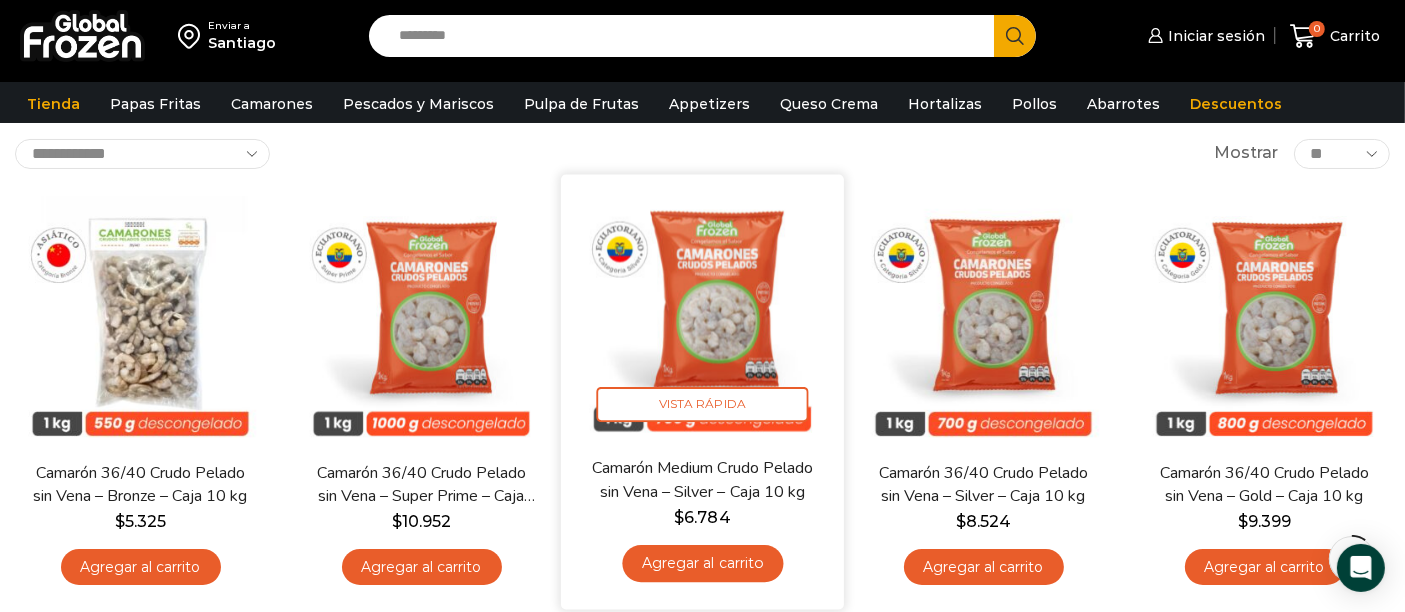 click at bounding box center [702, 315] 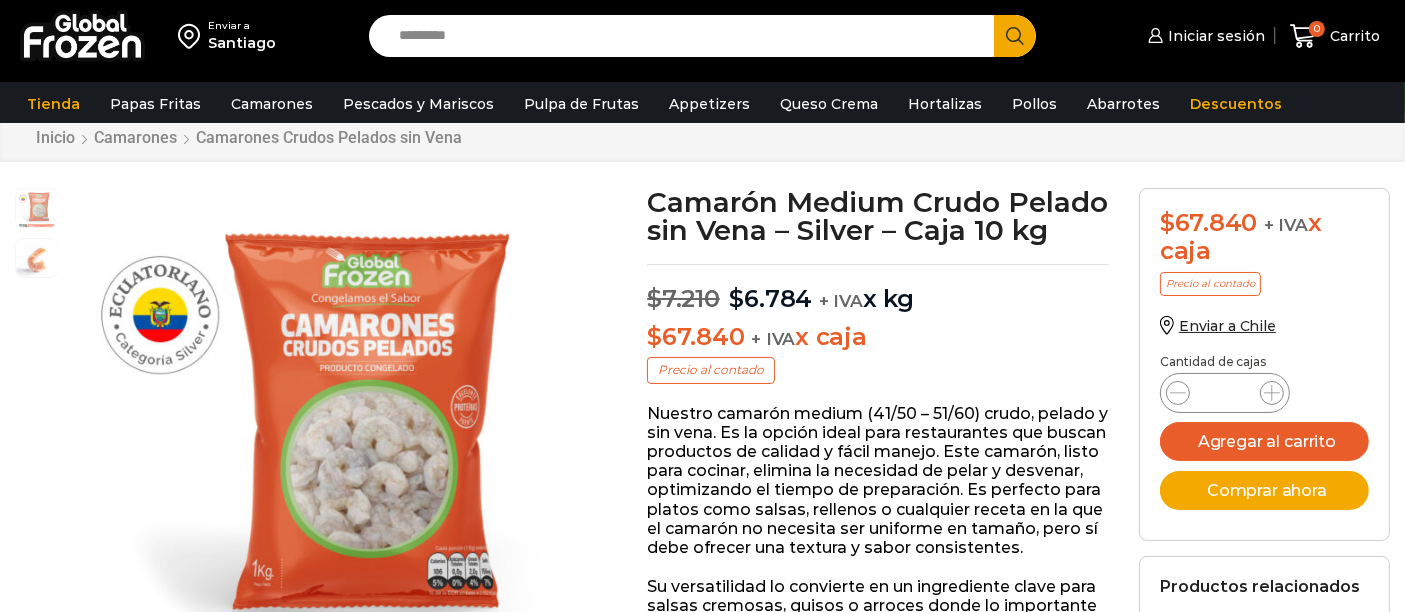 scroll, scrollTop: 111, scrollLeft: 0, axis: vertical 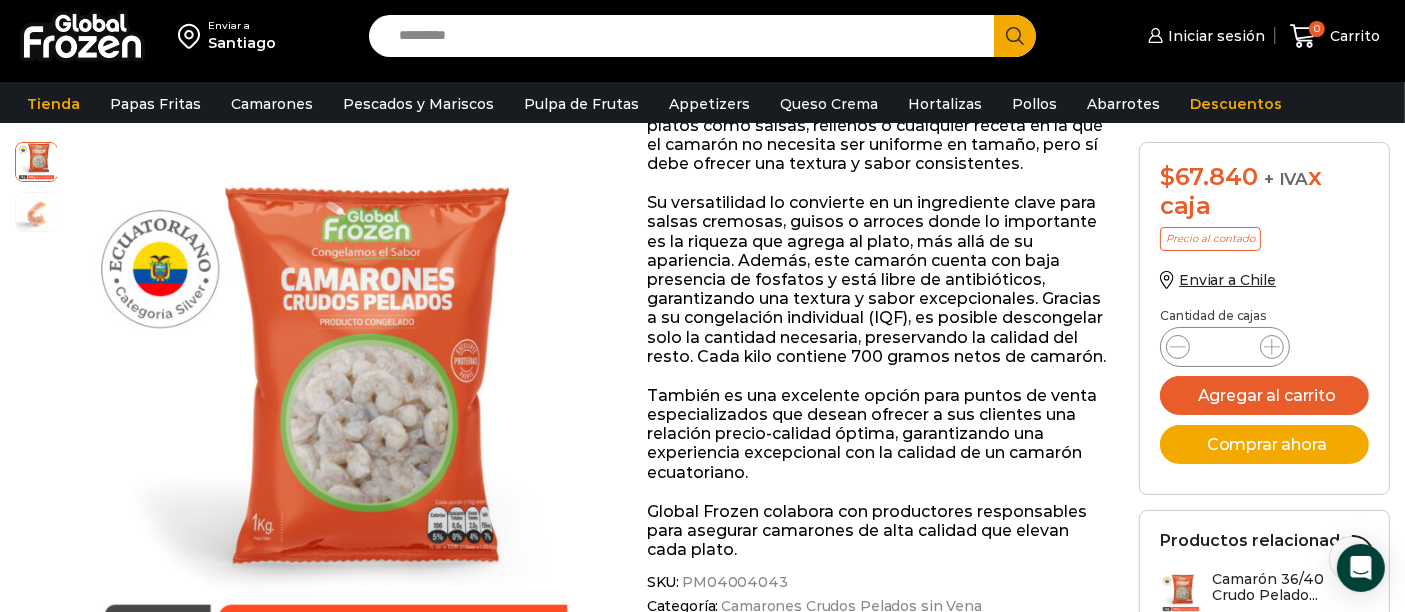 click on "Search input" at bounding box center [687, 36] 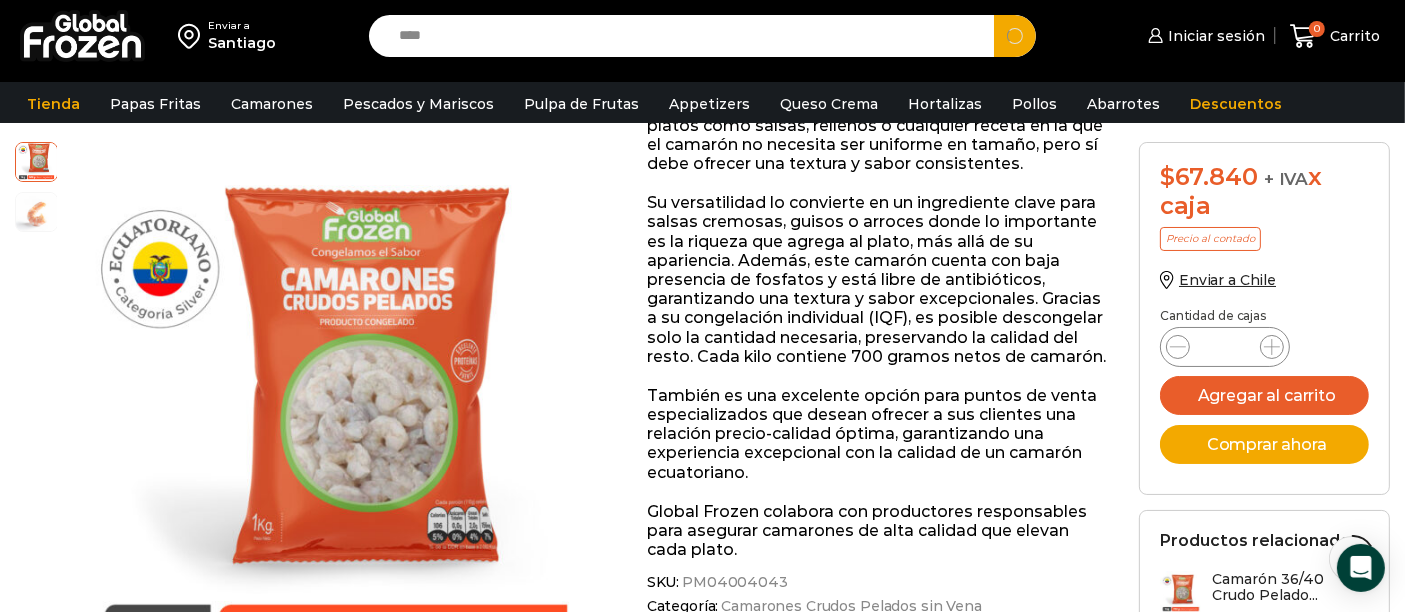 click on "Search" at bounding box center (1015, 36) 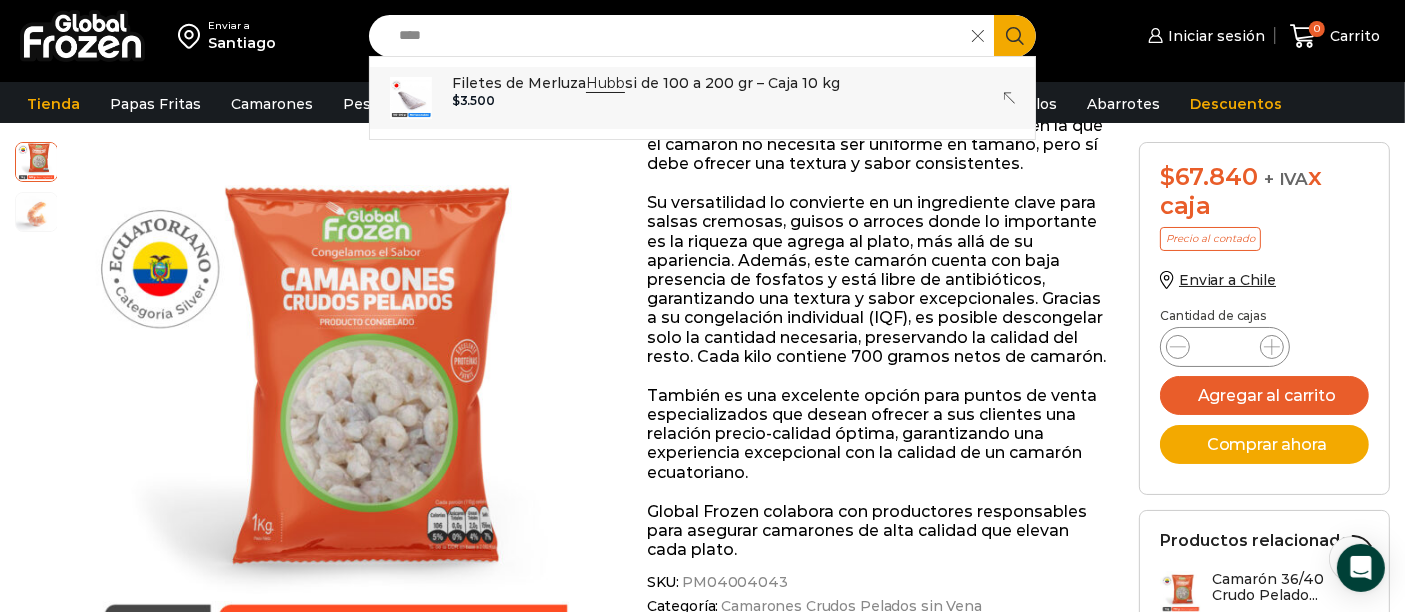 click on "Filetes de Merluza  Hubb si de 100 a 200 gr – Caja 10 kg" at bounding box center [646, 83] 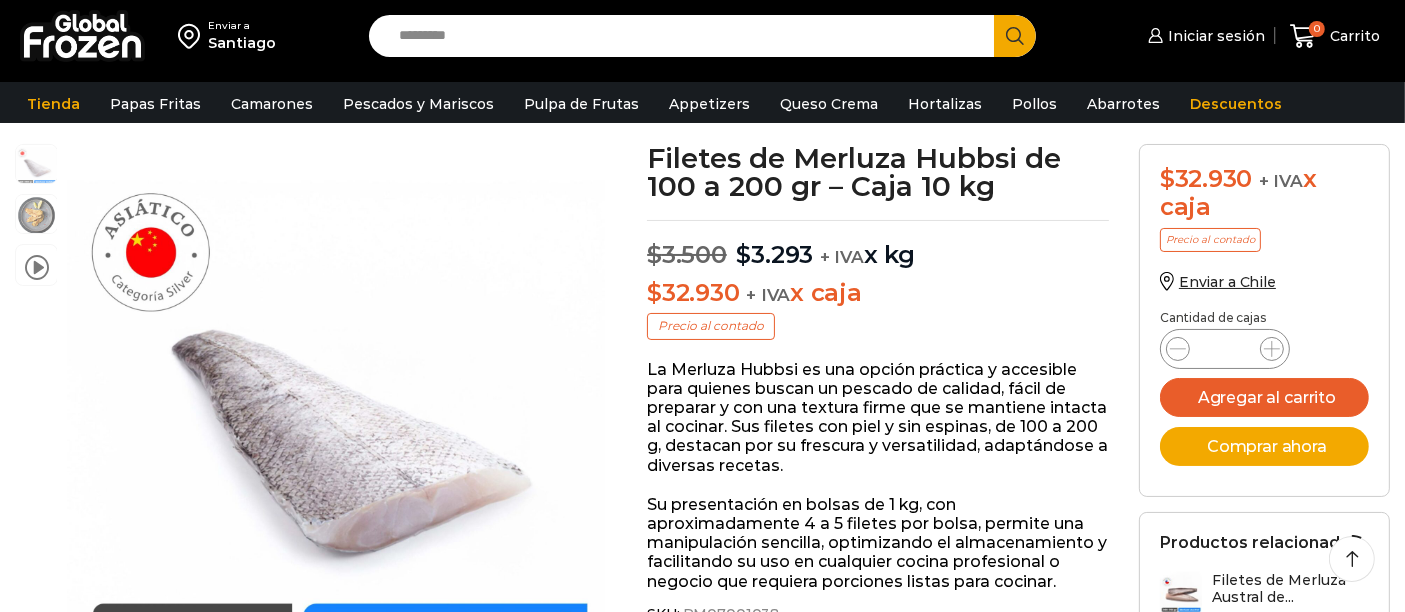 scroll, scrollTop: 111, scrollLeft: 0, axis: vertical 